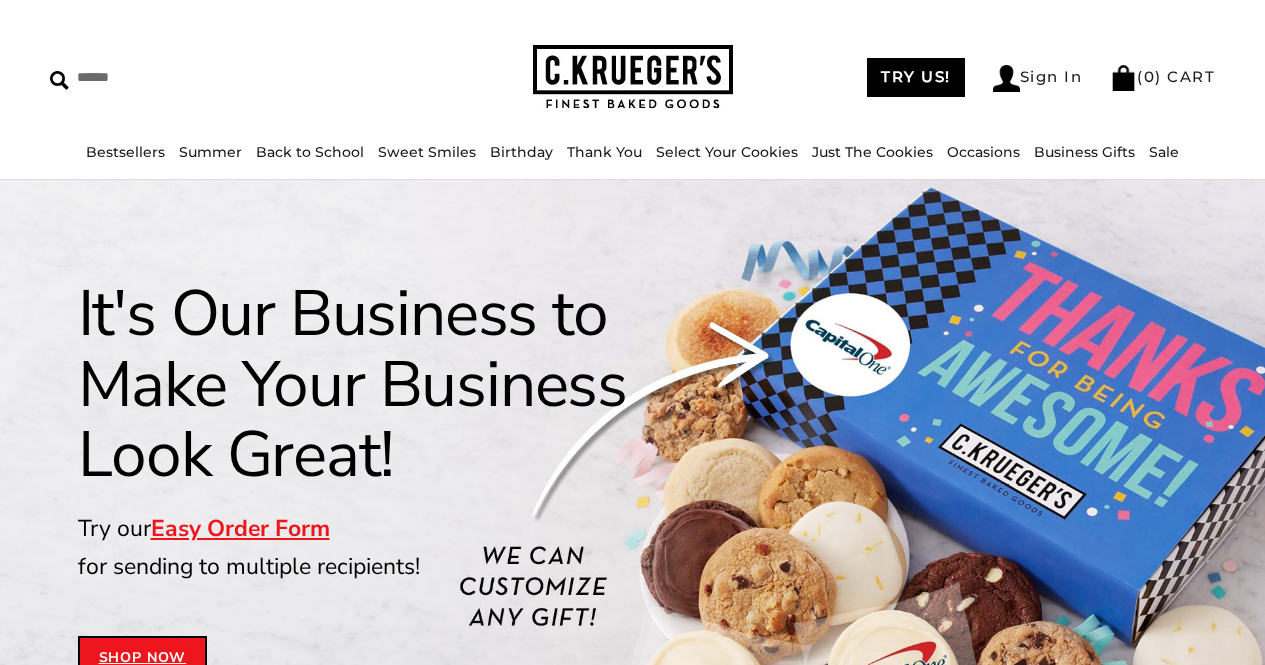 scroll, scrollTop: 0, scrollLeft: 0, axis: both 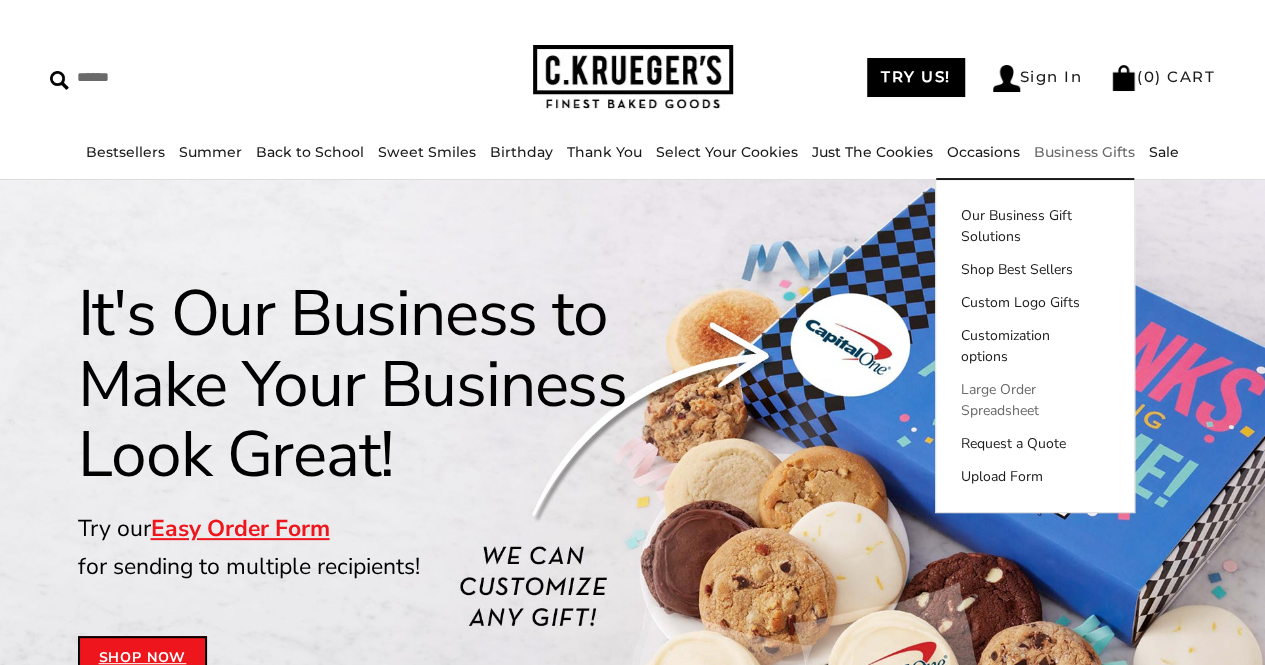 click on "Large Order Spreadsheet" at bounding box center [1035, 400] 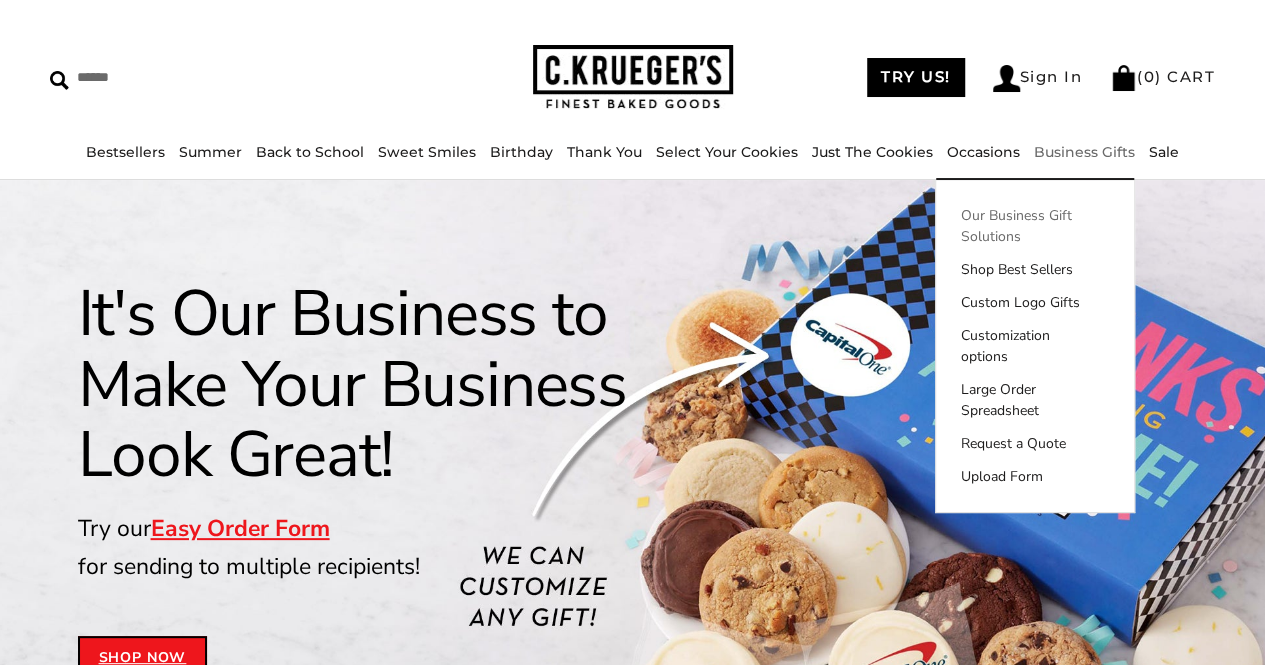 click on "Our Business Gift Solutions" at bounding box center (1035, 226) 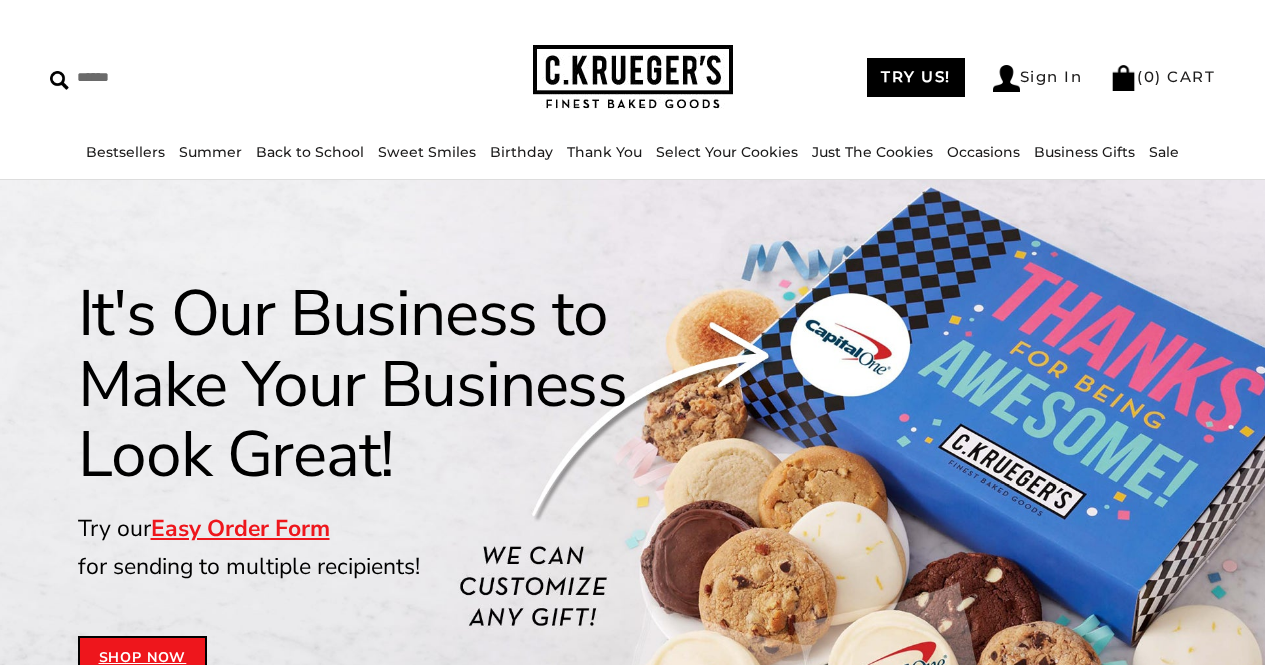 scroll, scrollTop: 0, scrollLeft: 0, axis: both 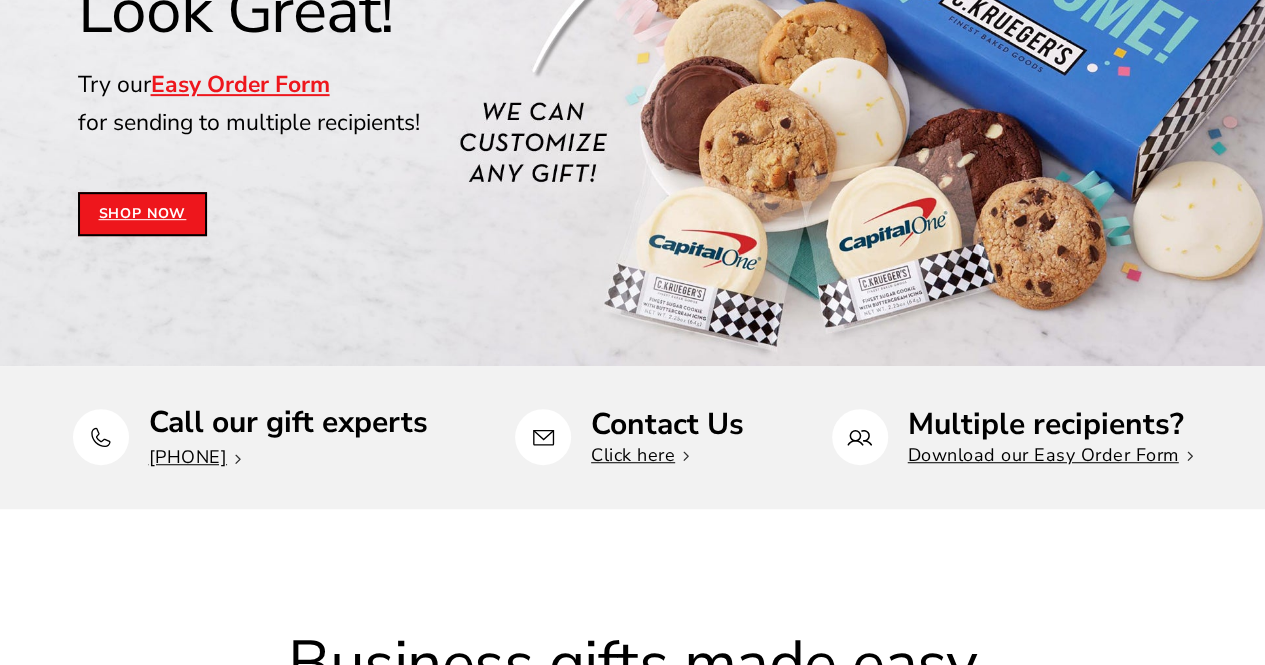 click on "Shop Now" at bounding box center (143, 214) 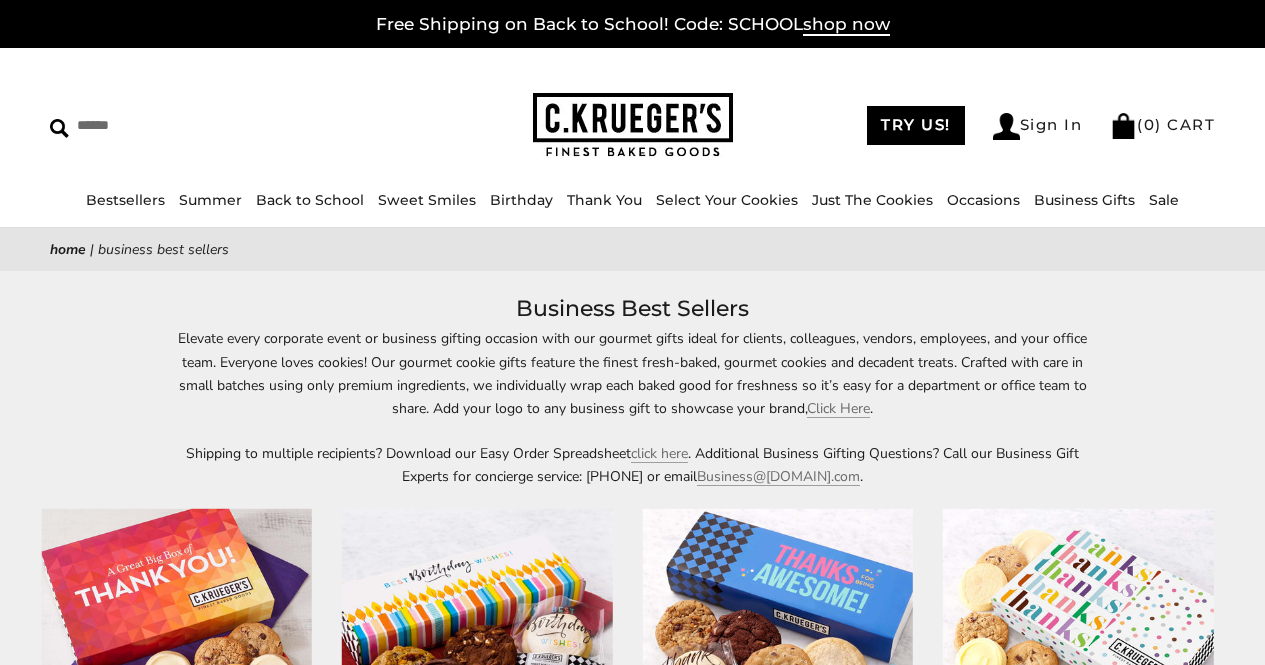 scroll, scrollTop: 0, scrollLeft: 0, axis: both 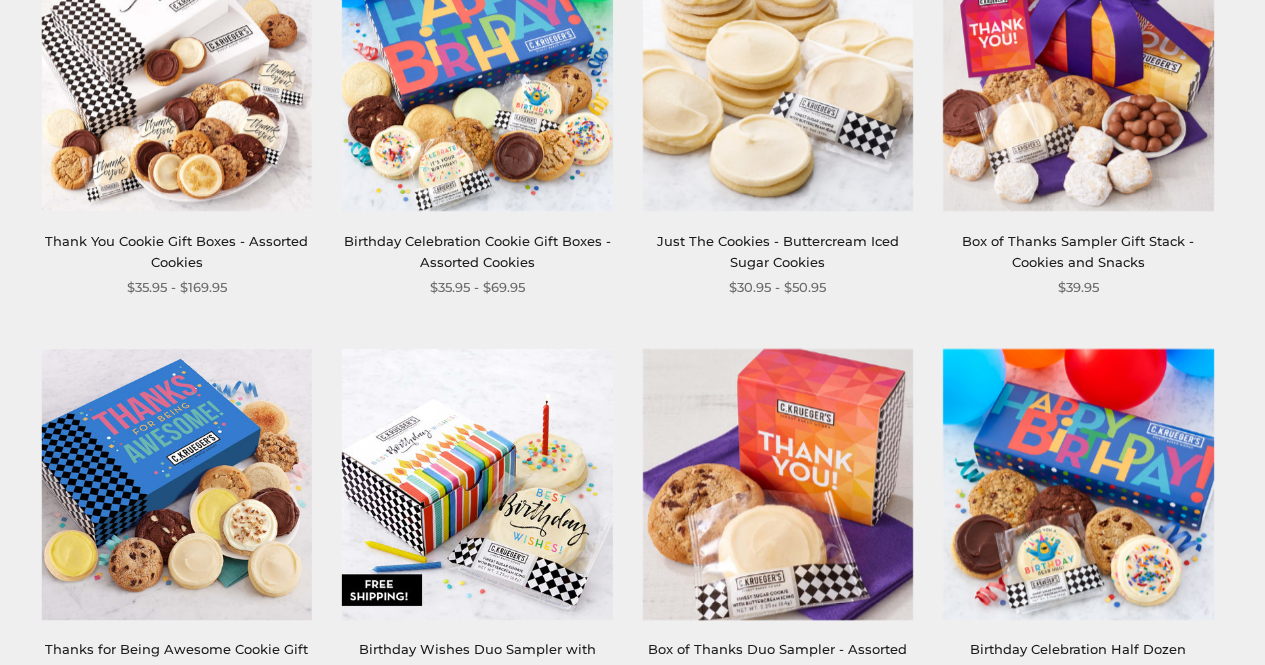 click on "Thank You Cookie Gift Boxes - Assorted Cookies" at bounding box center (177, 252) 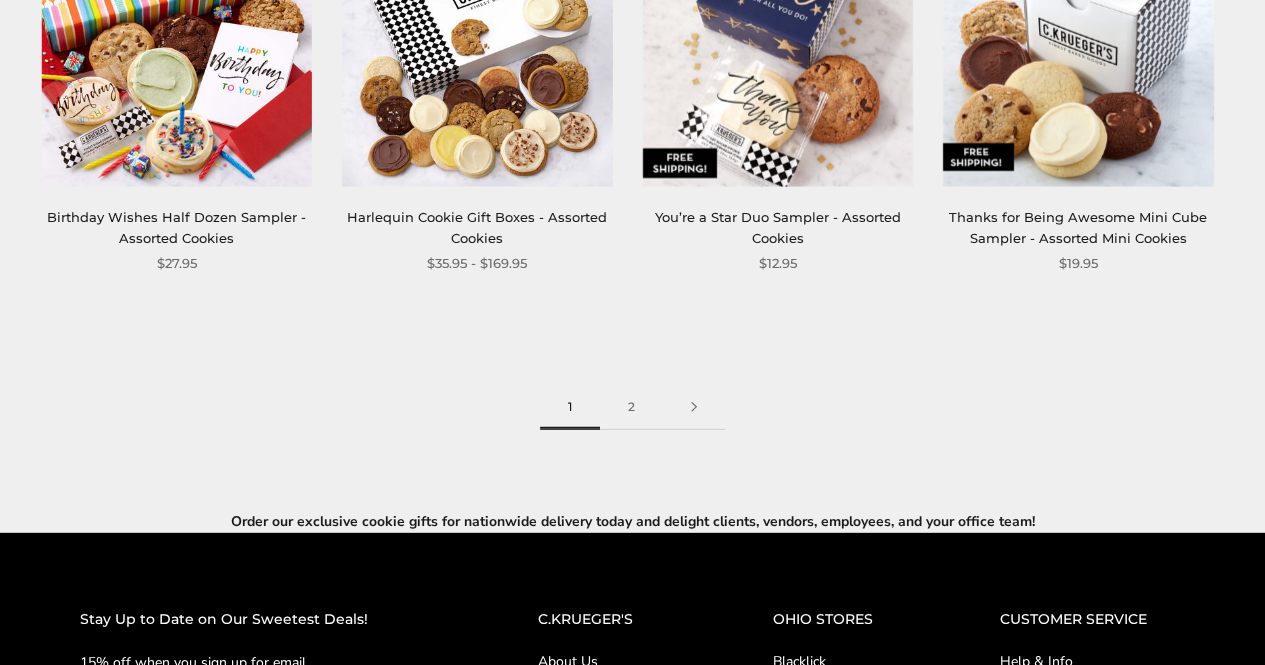scroll, scrollTop: 2642, scrollLeft: 0, axis: vertical 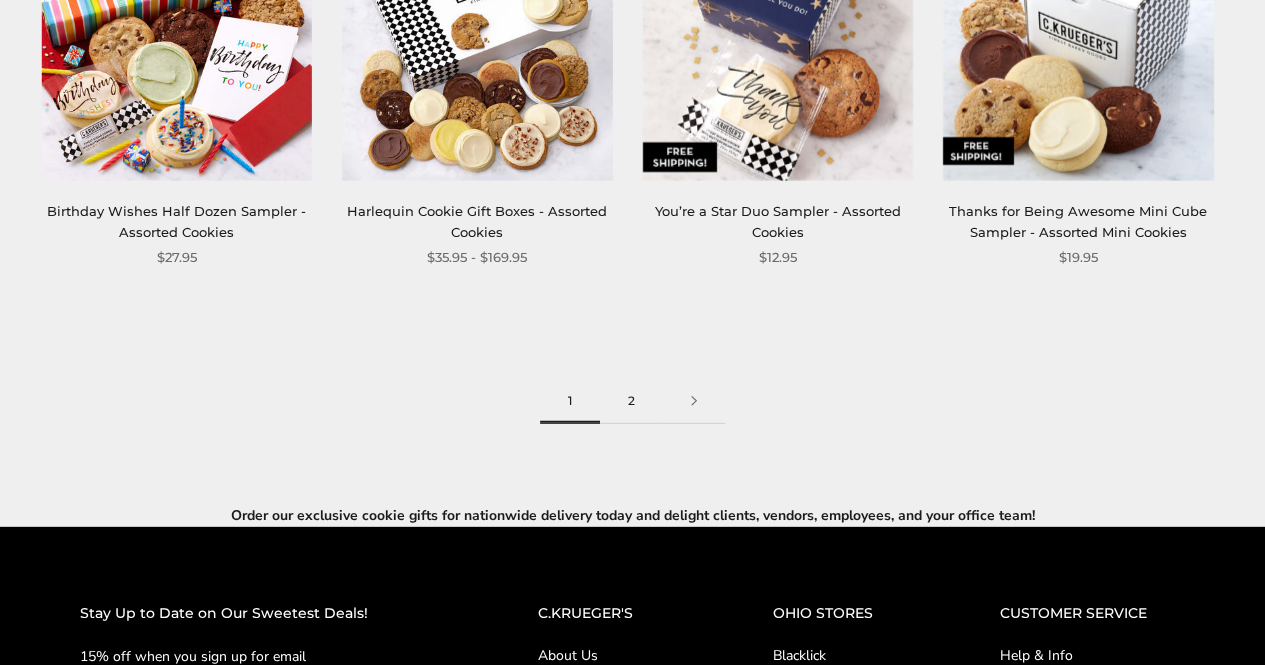 click on "2" at bounding box center (631, 401) 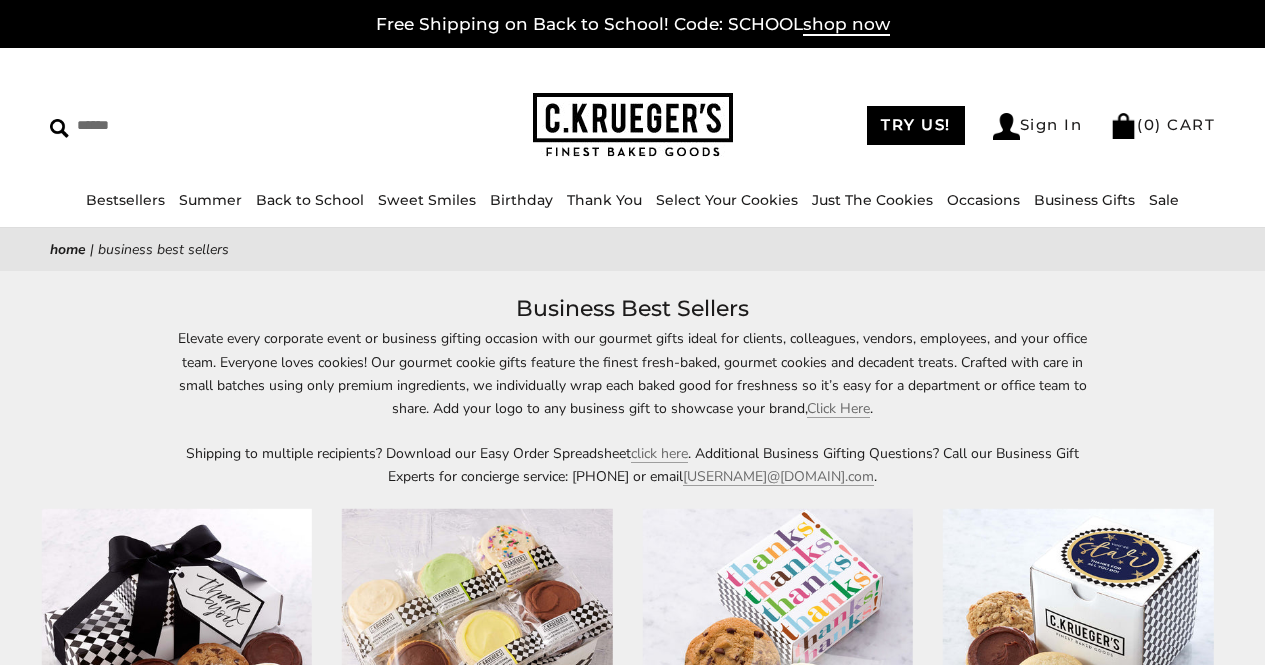 scroll, scrollTop: 0, scrollLeft: 0, axis: both 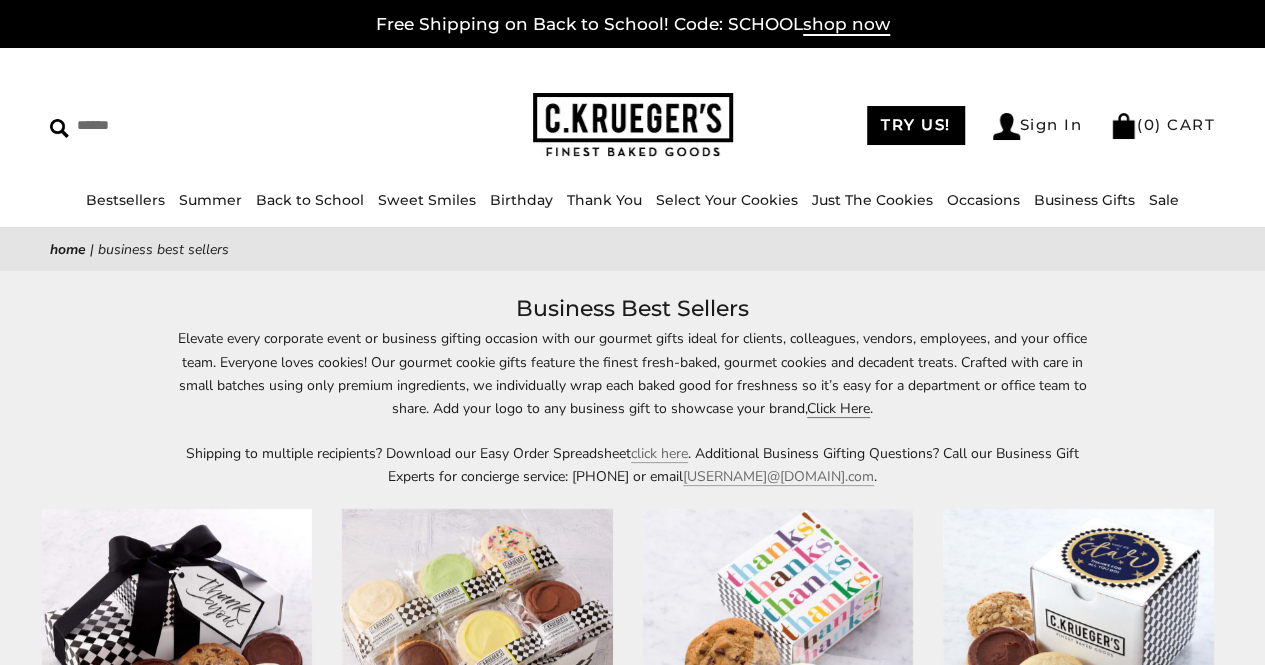 click on "Click Here" at bounding box center [838, 408] 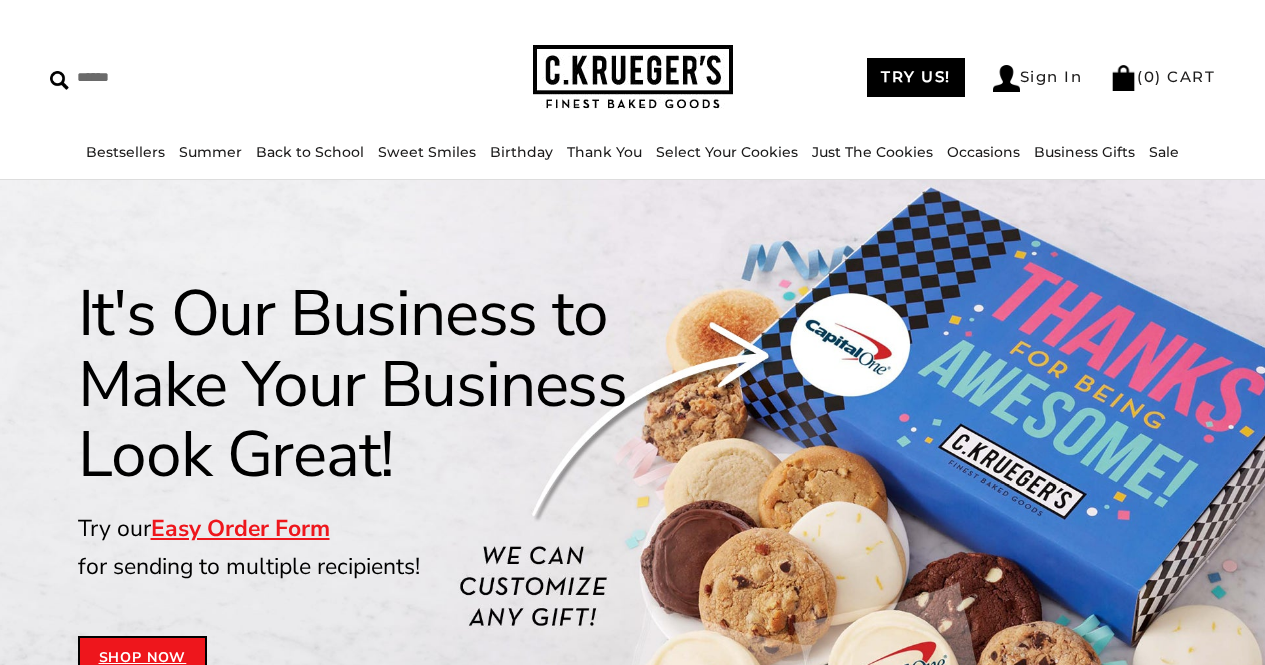 scroll, scrollTop: 0, scrollLeft: 0, axis: both 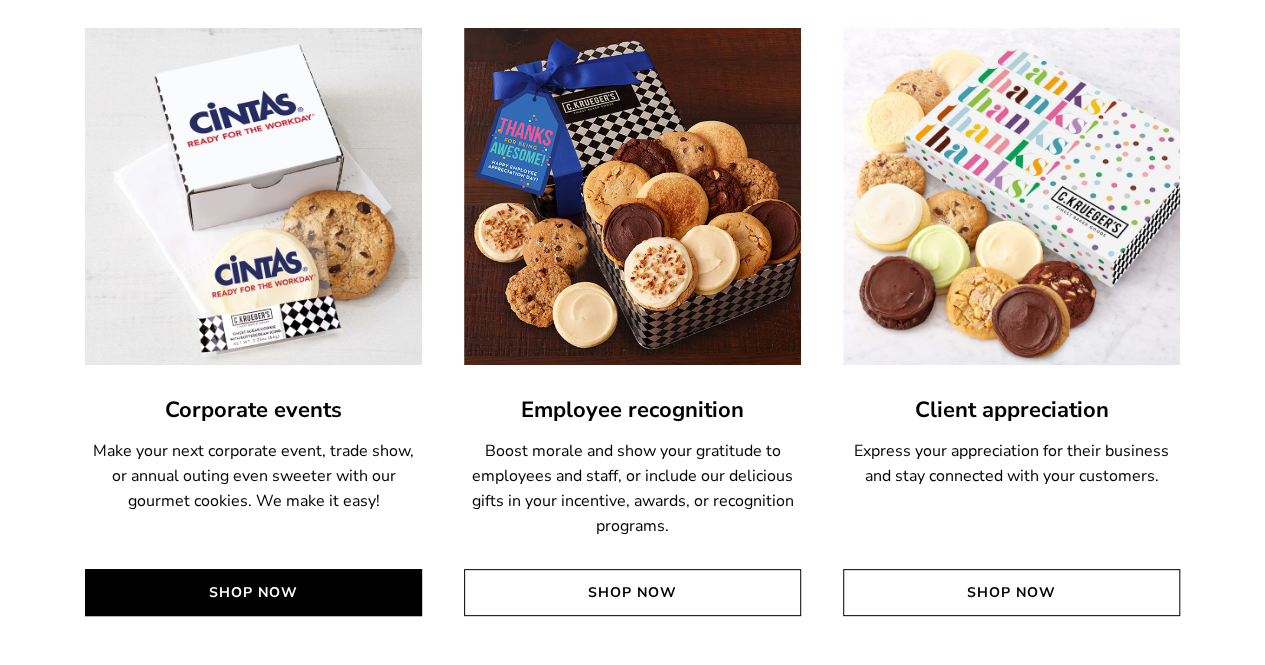 click on "Shop Now" at bounding box center (253, 592) 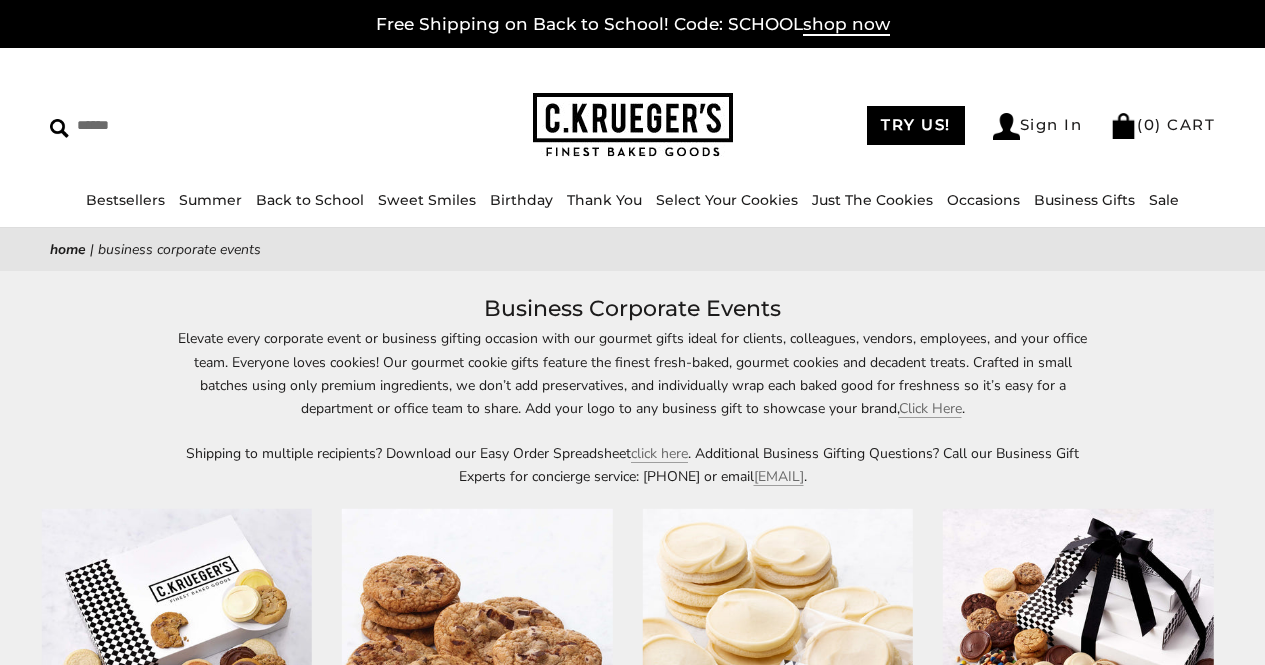 scroll, scrollTop: 0, scrollLeft: 0, axis: both 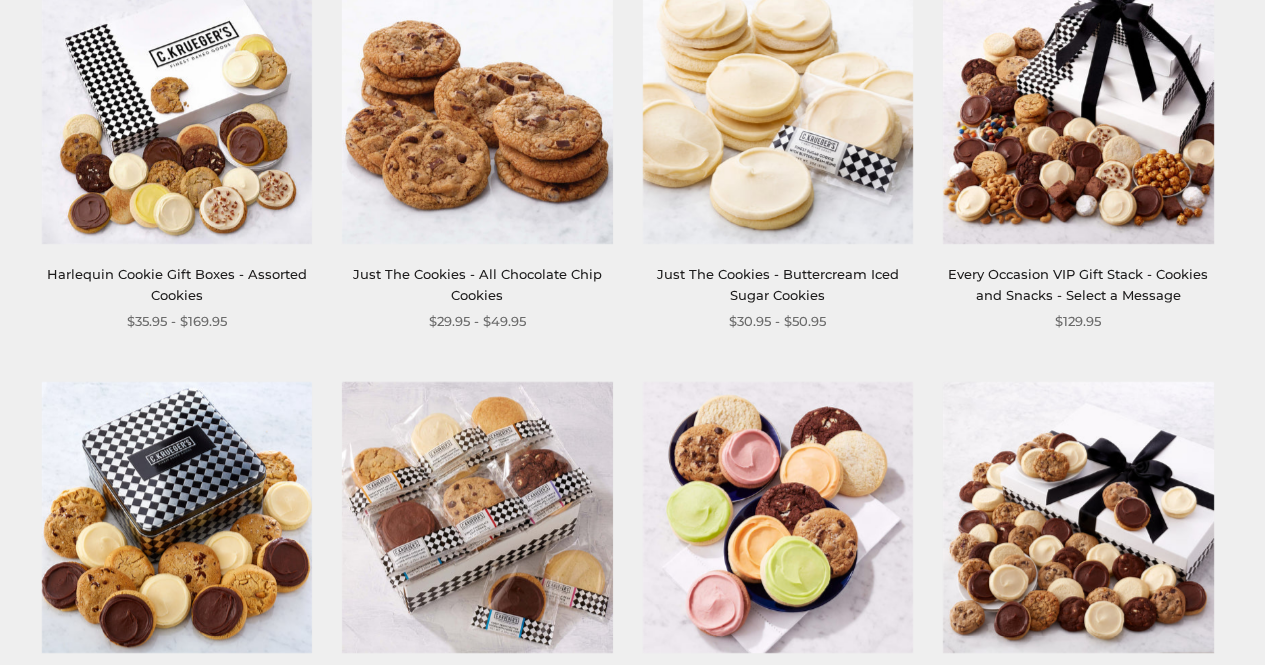 click on "Just The Cookies - All Chocolate Chip Cookies" at bounding box center (477, 284) 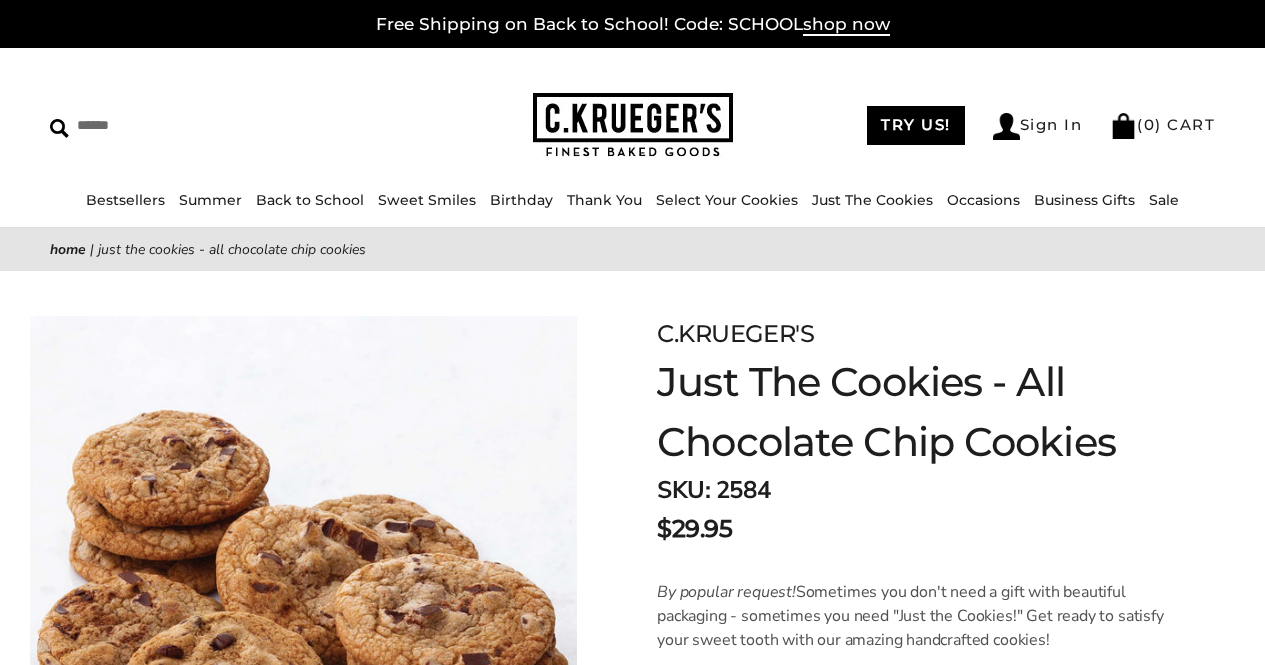 scroll, scrollTop: 0, scrollLeft: 0, axis: both 